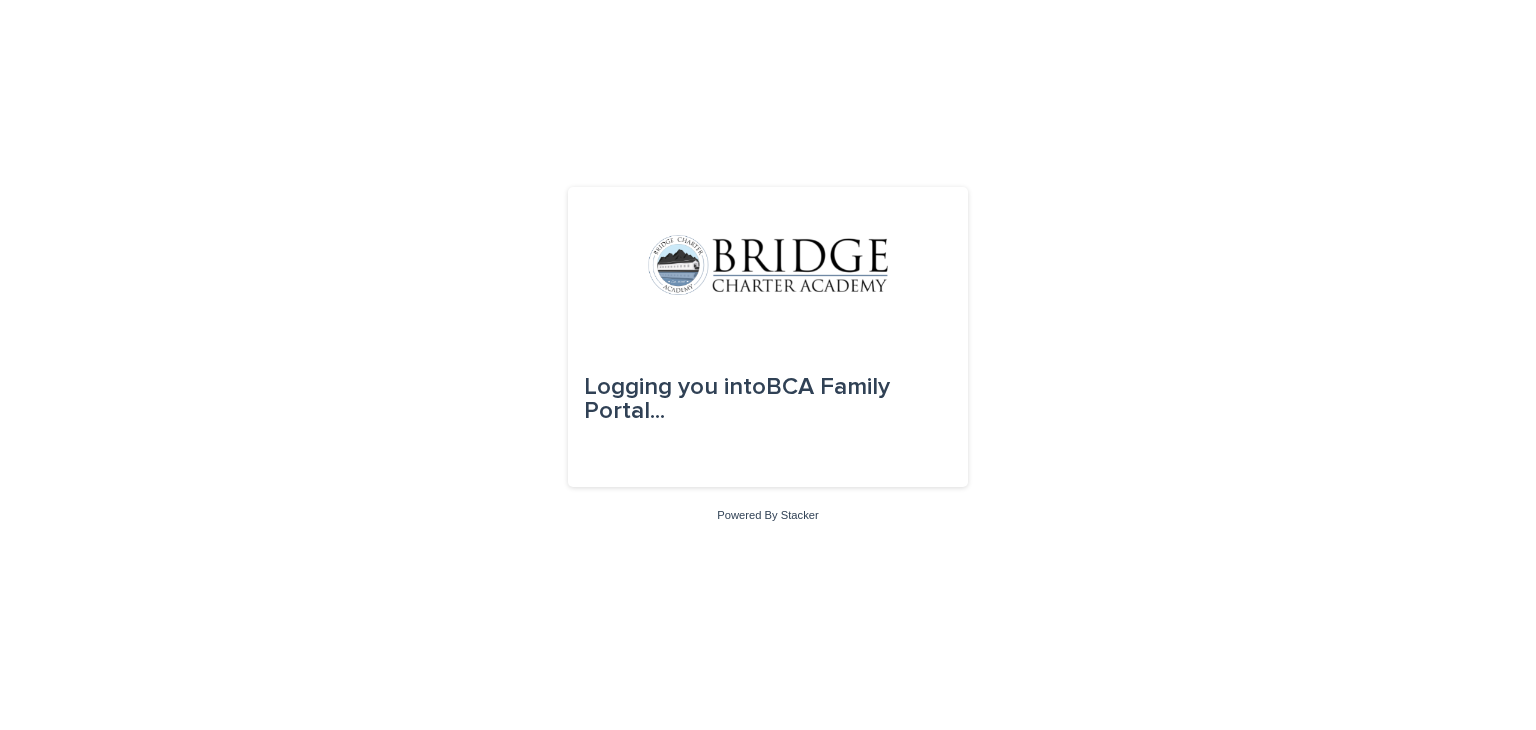 scroll, scrollTop: 0, scrollLeft: 0, axis: both 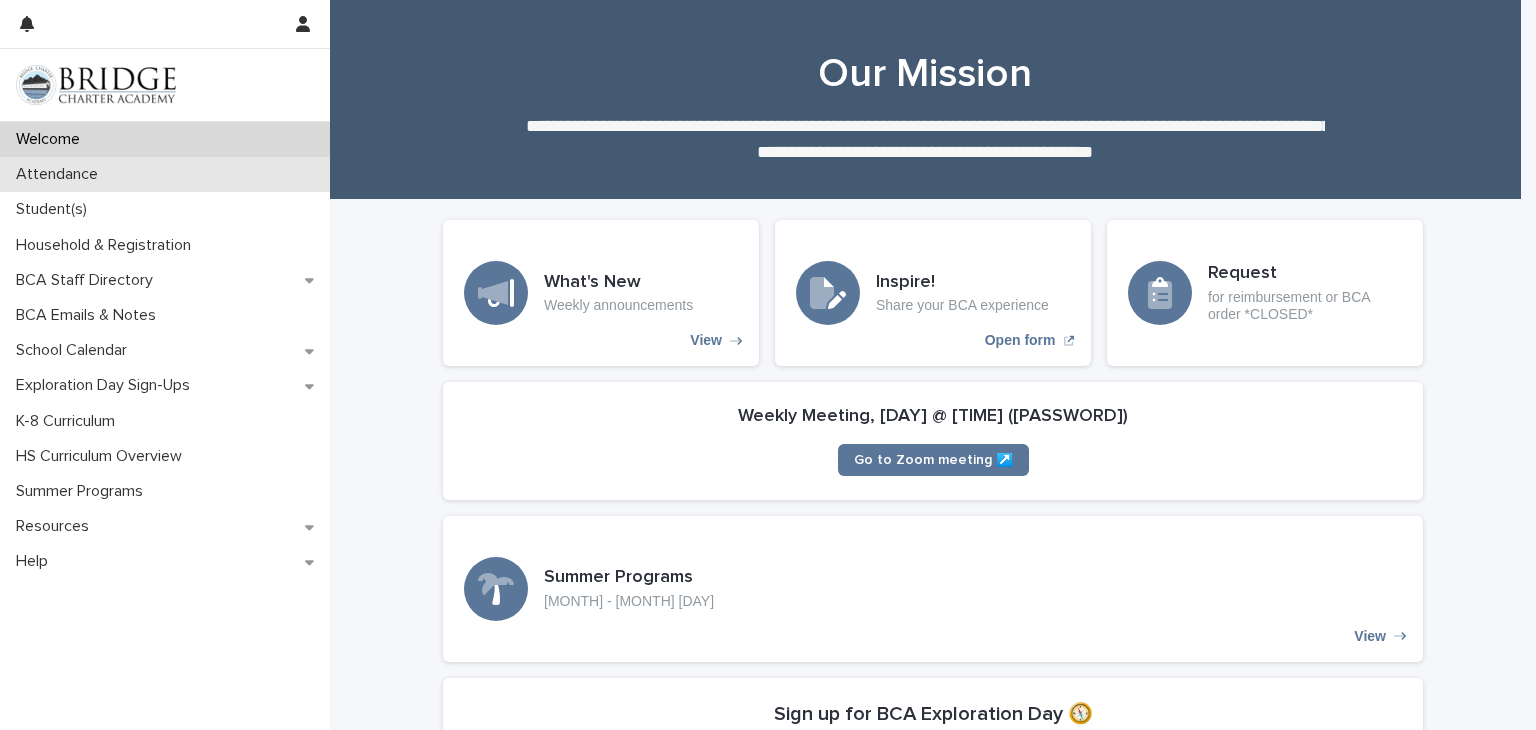 click on "Attendance" at bounding box center (61, 174) 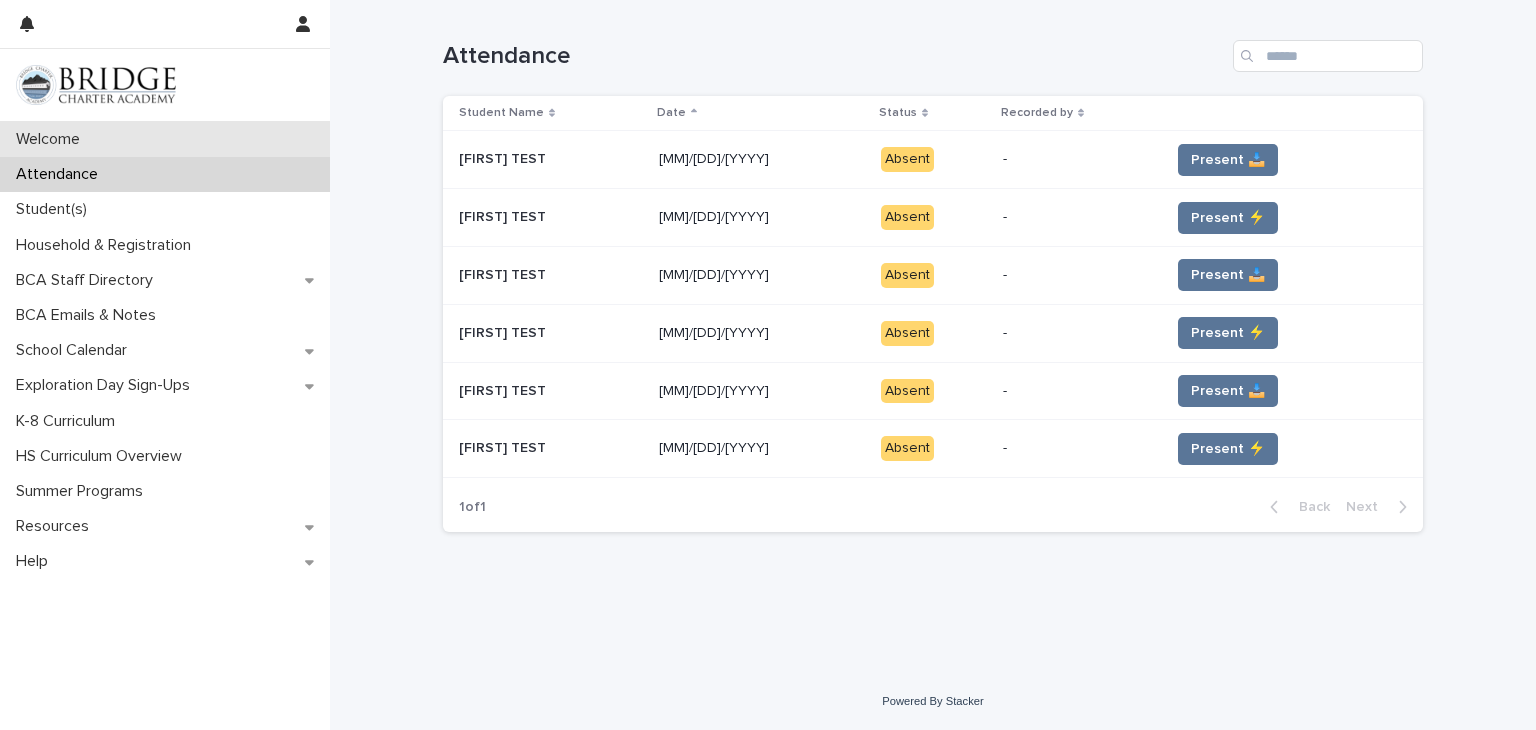 click on "Welcome" at bounding box center (52, 139) 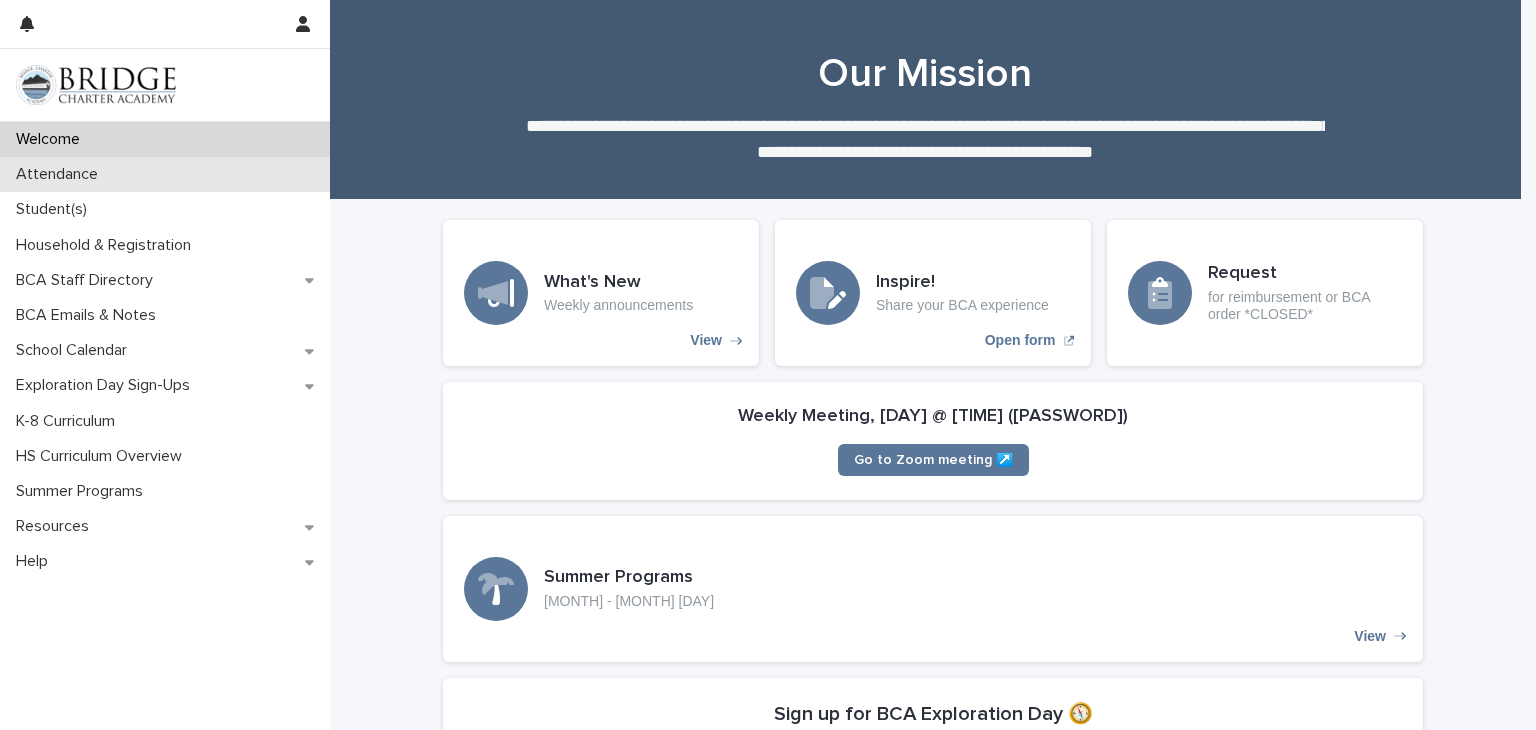 click on "Attendance" at bounding box center (61, 174) 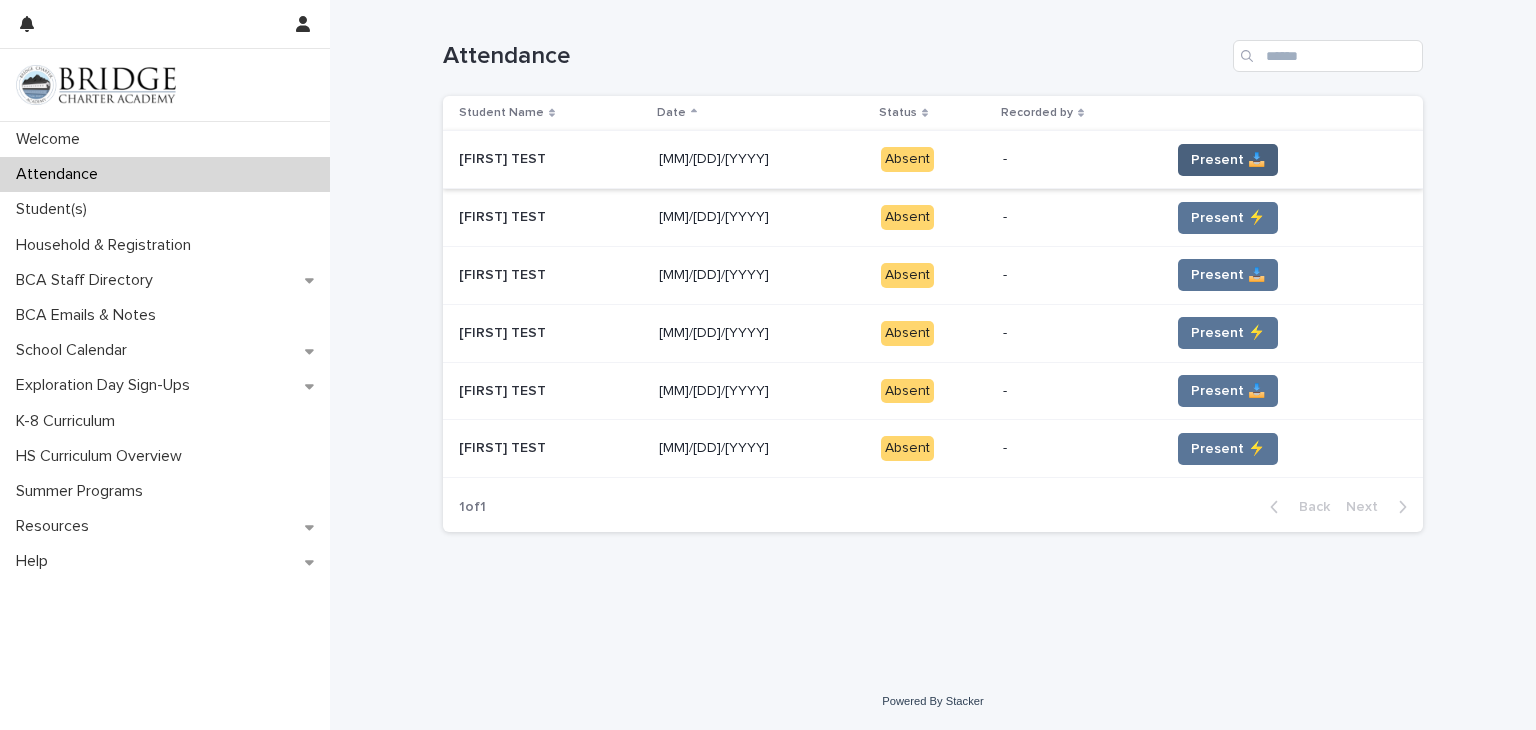 click on "Present 📥" at bounding box center [1228, 160] 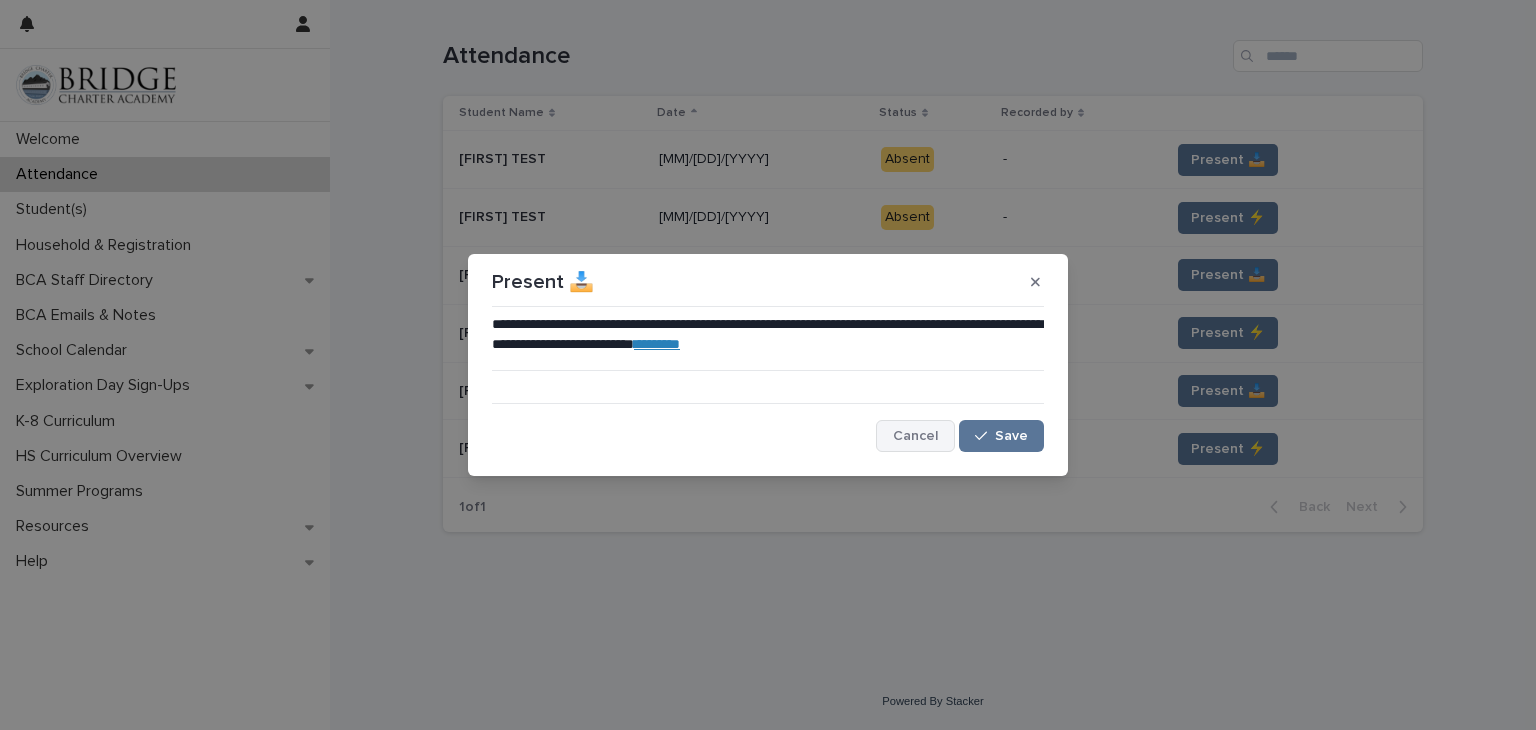 click on "Cancel" at bounding box center (915, 436) 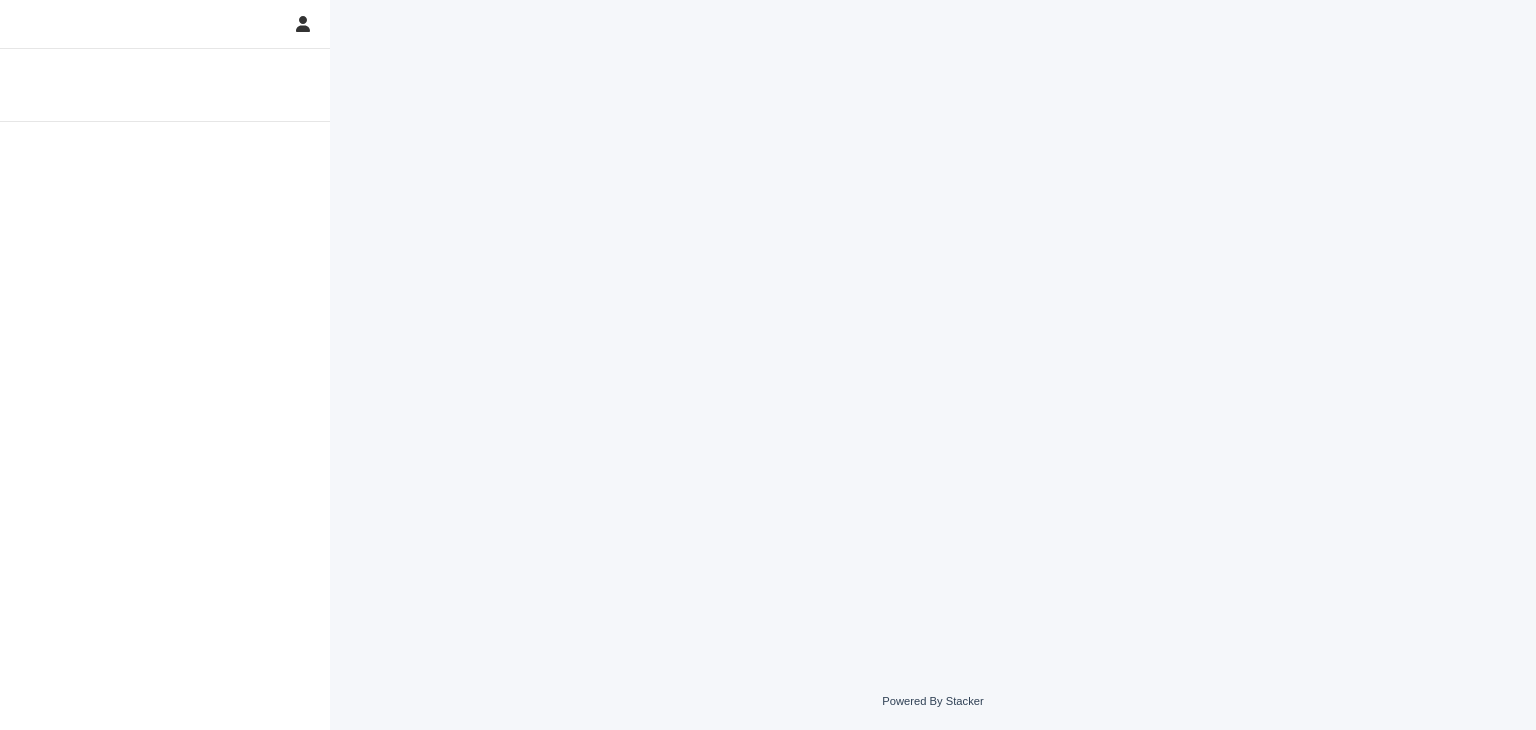 scroll, scrollTop: 0, scrollLeft: 0, axis: both 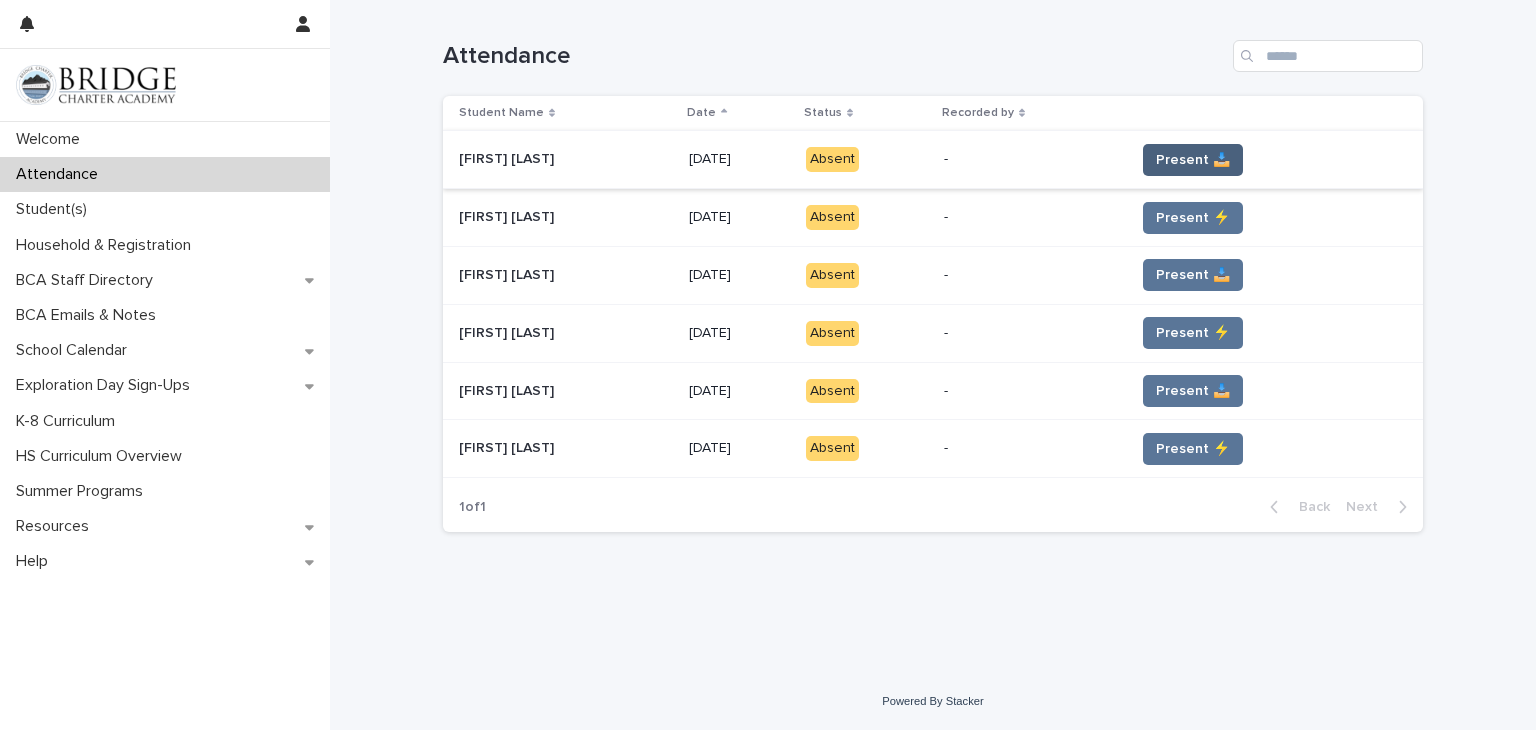 click on "Present 📥" at bounding box center (1193, 160) 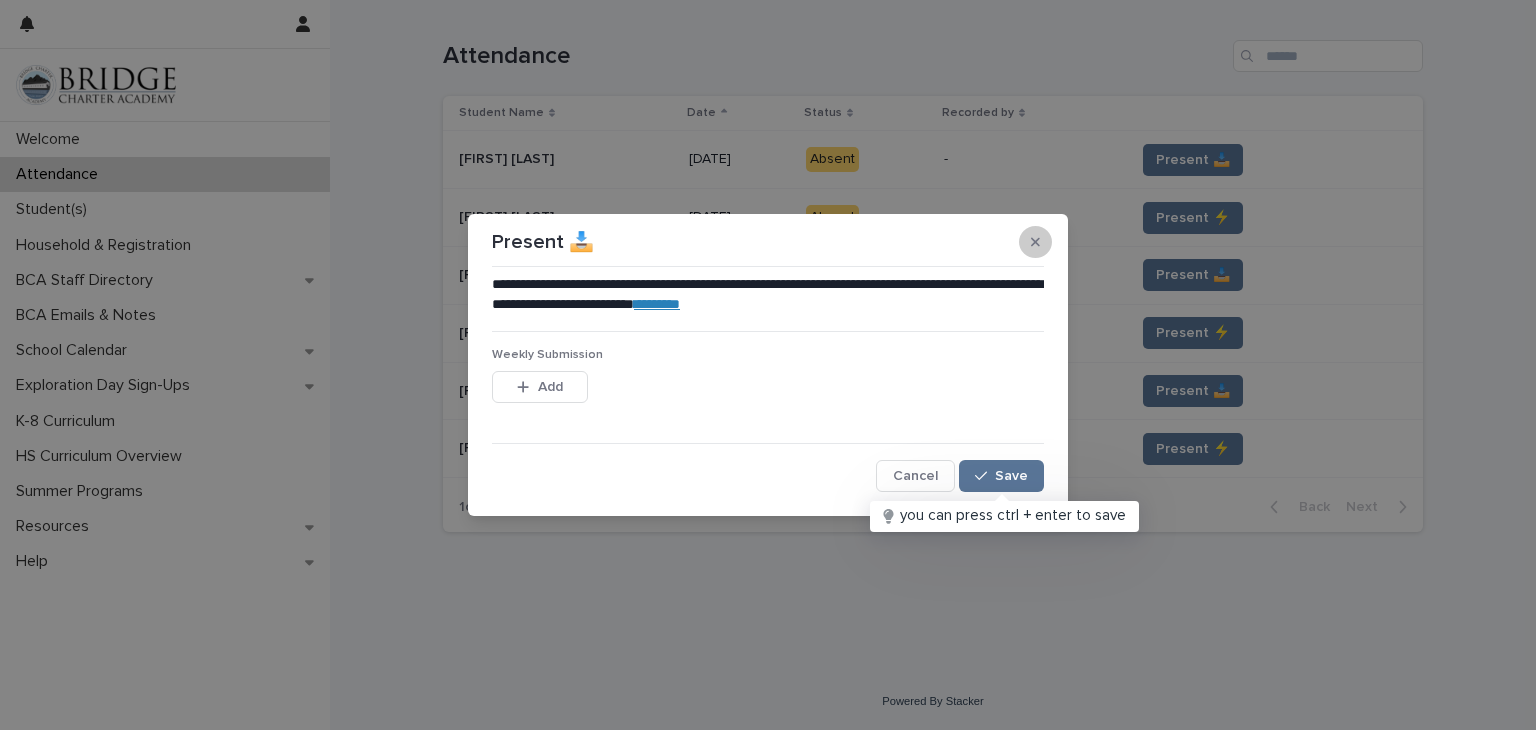 click at bounding box center [1035, 242] 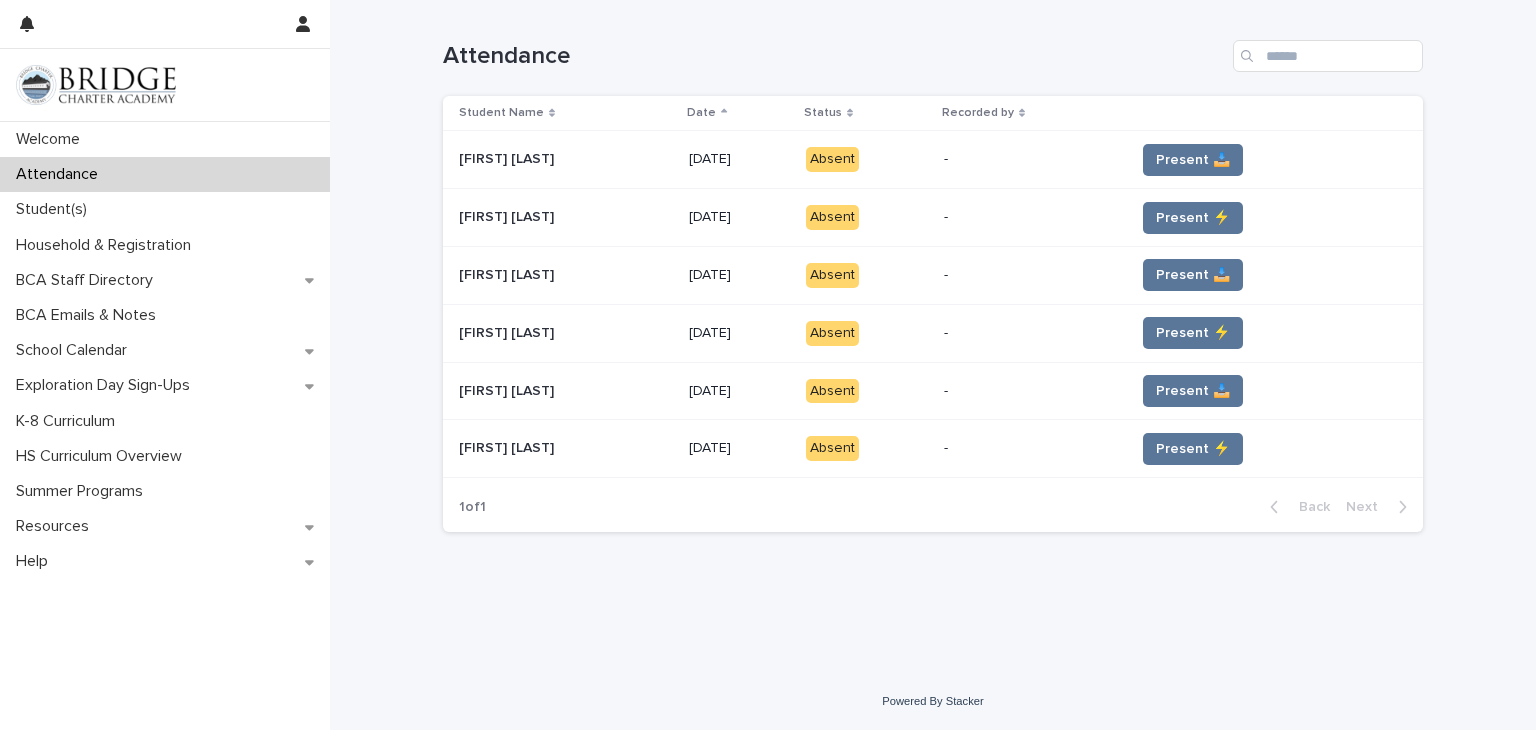 click on "Loading... Saving… Loading... Saving… Attendance Student Name Date Status Recorded by Ellie TEST Ellie TEST   03/04/2025 Absent - Present 📥 Addie TEST Addie TEST   03/04/2025 Absent - Present ⚡ Ellie TEST Ellie TEST   03/05/2025 Absent - Present 📥 Addie TEST Addie TEST   03/05/2025 Absent - Present ⚡ Ellie TEST Ellie TEST   03/06/2025 Absent - Present 📥 Addie TEST Addie TEST   03/06/2025 Absent - Present ⚡ 1  of  1 Back Next" at bounding box center [933, 336] 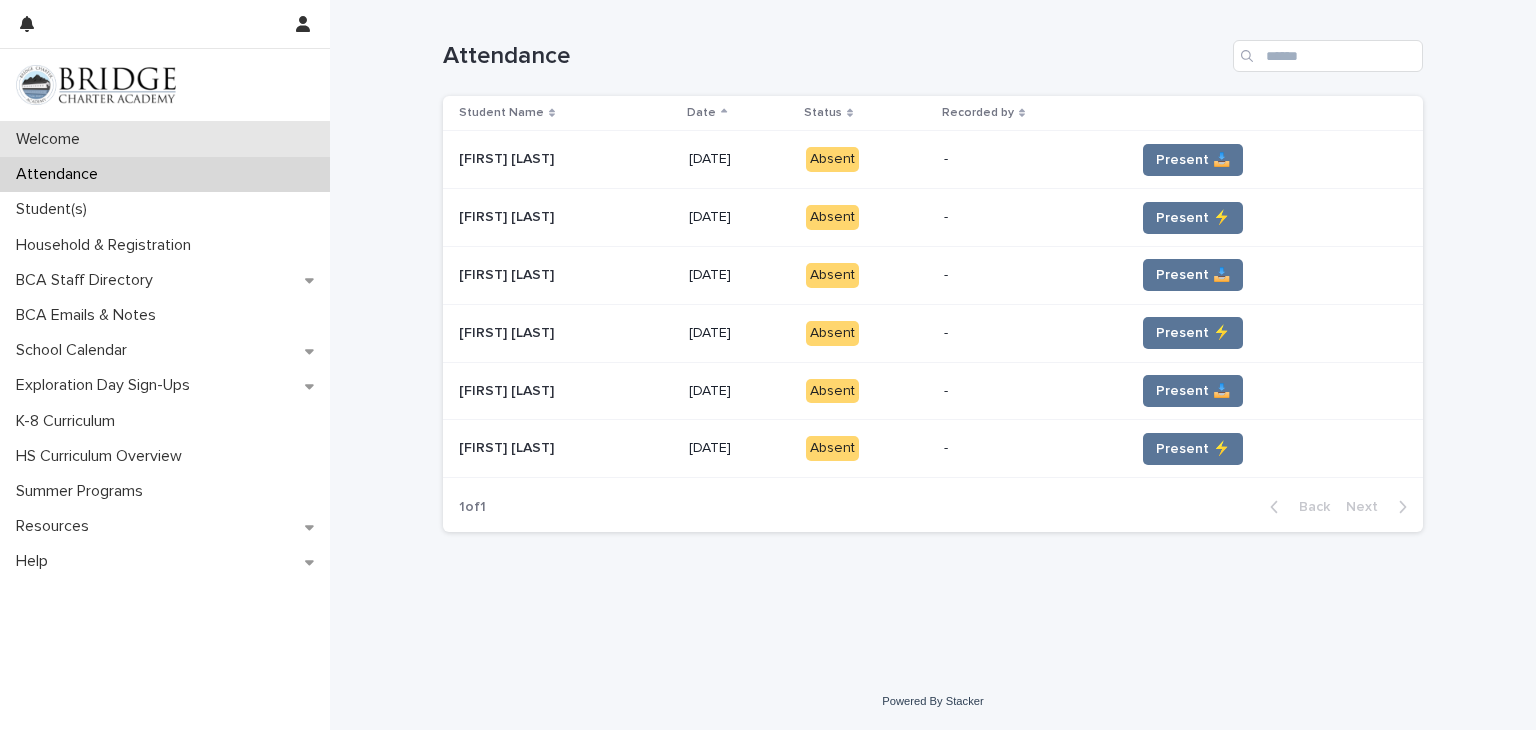 click on "Welcome" at bounding box center [52, 139] 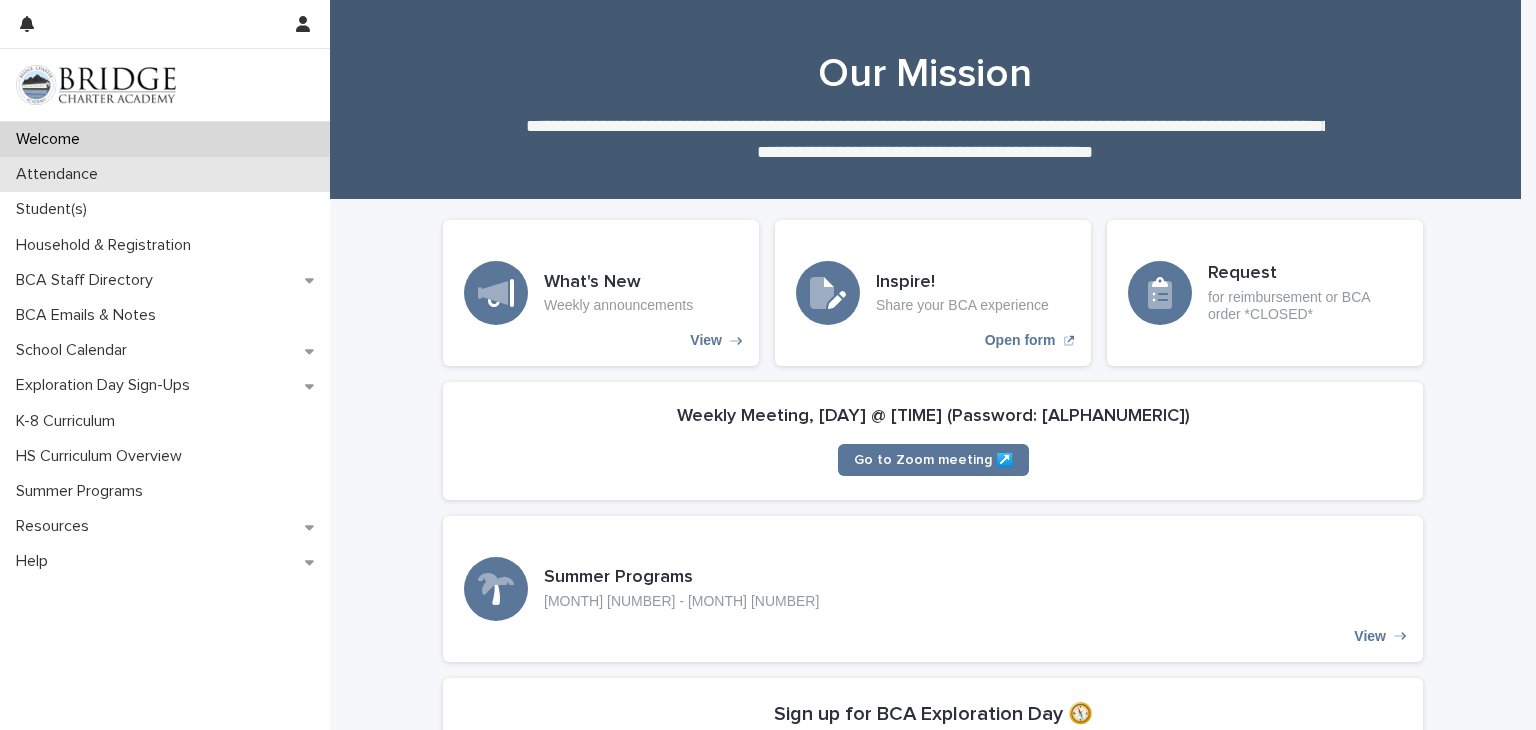 click on "Attendance" at bounding box center [61, 174] 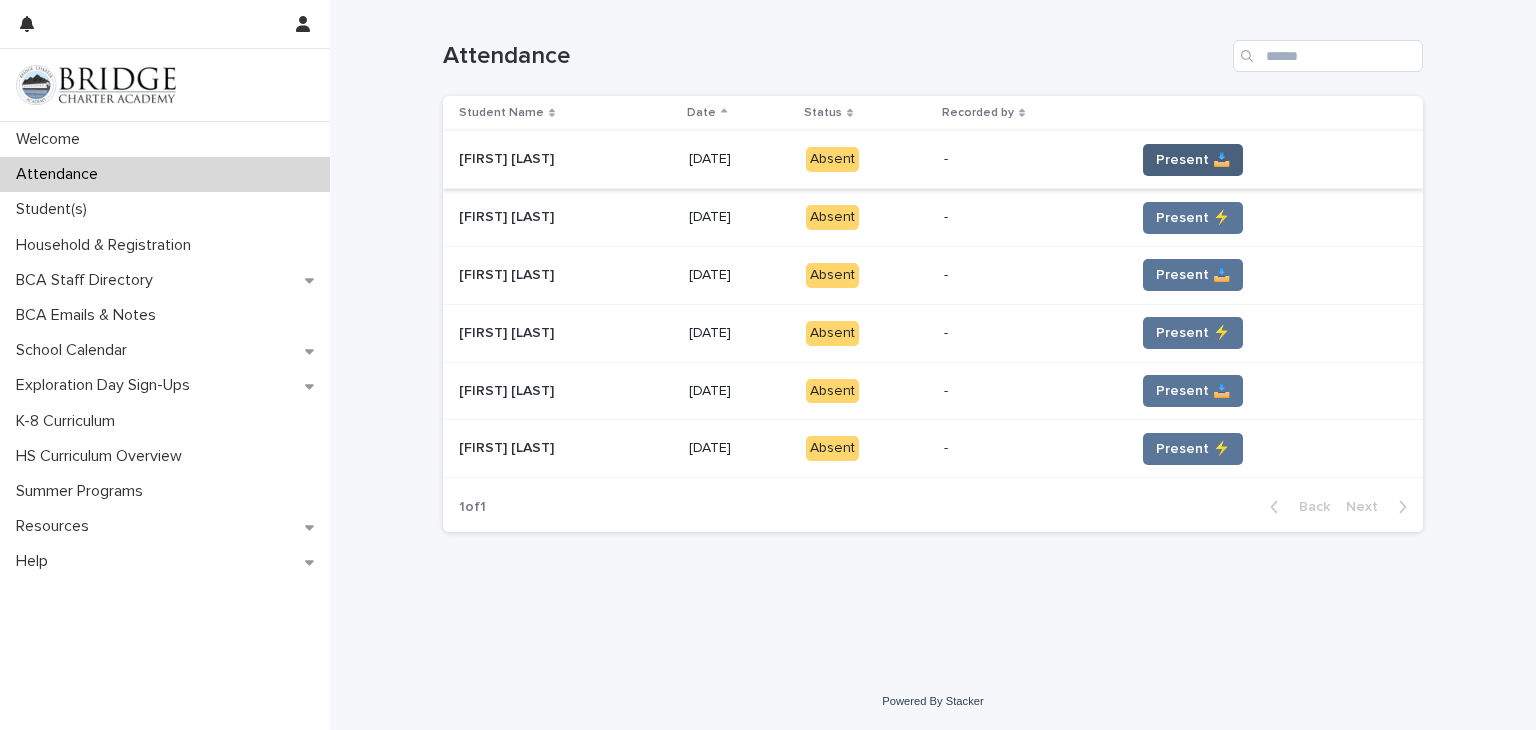 click on "Present 📥" at bounding box center [1193, 160] 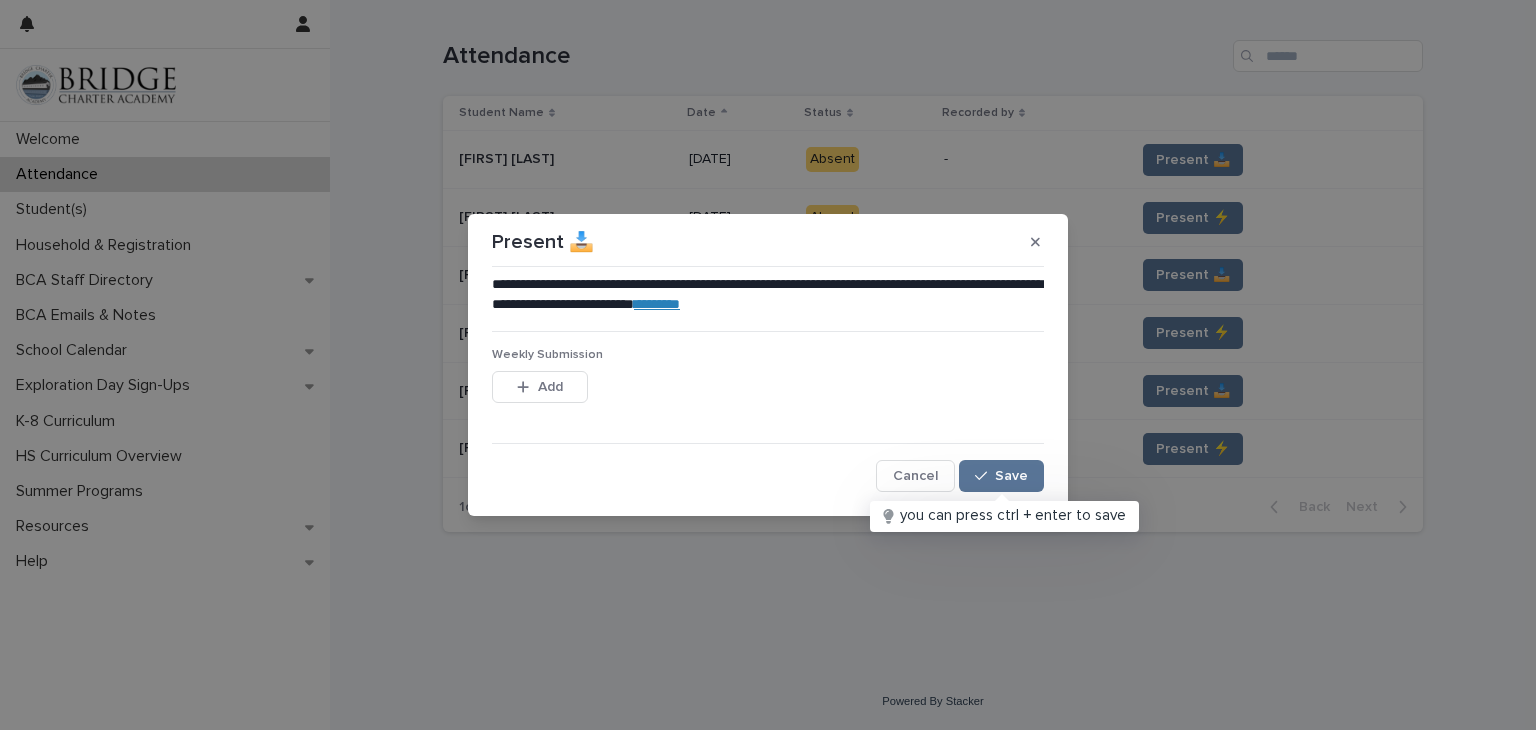 click on "********" at bounding box center [657, 304] 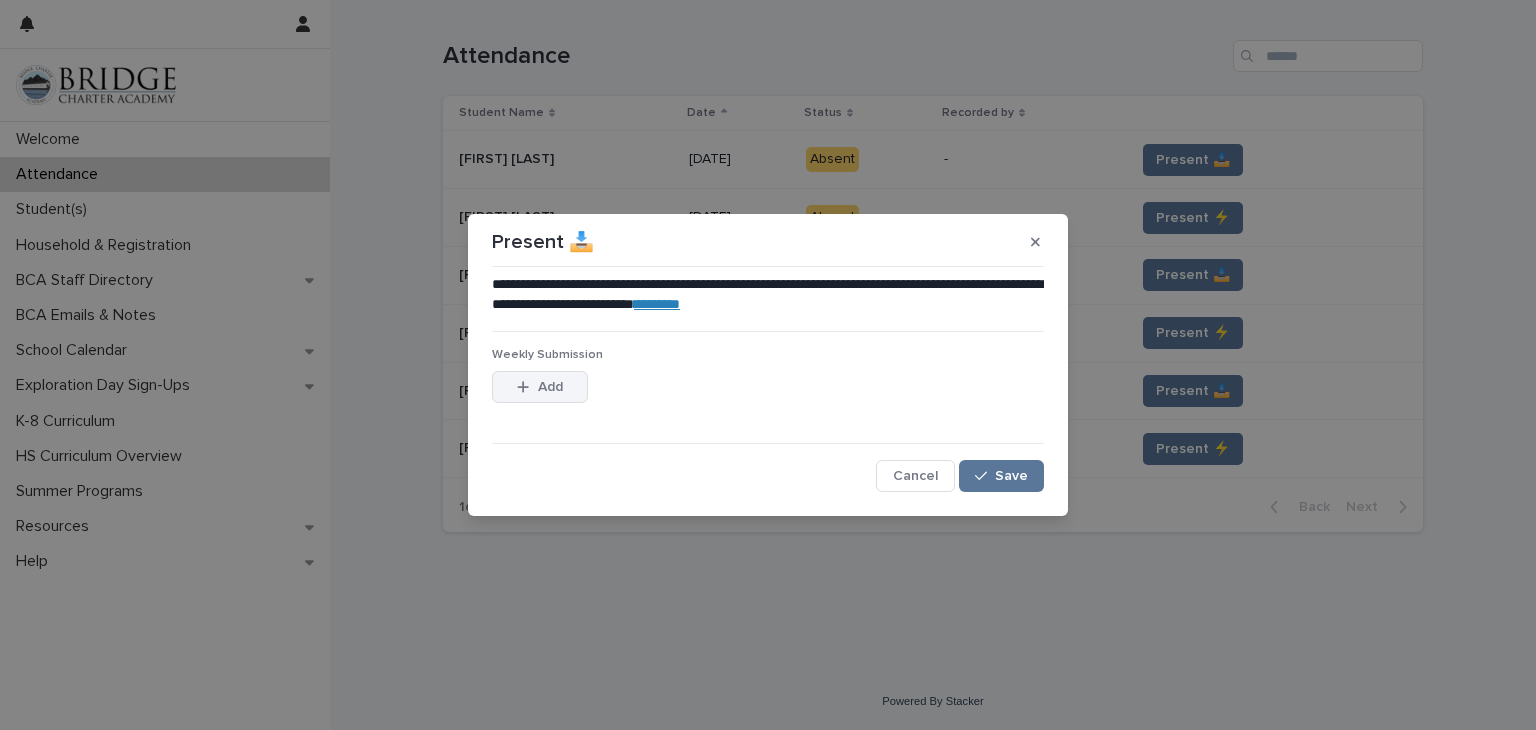 click on "Add" at bounding box center [540, 387] 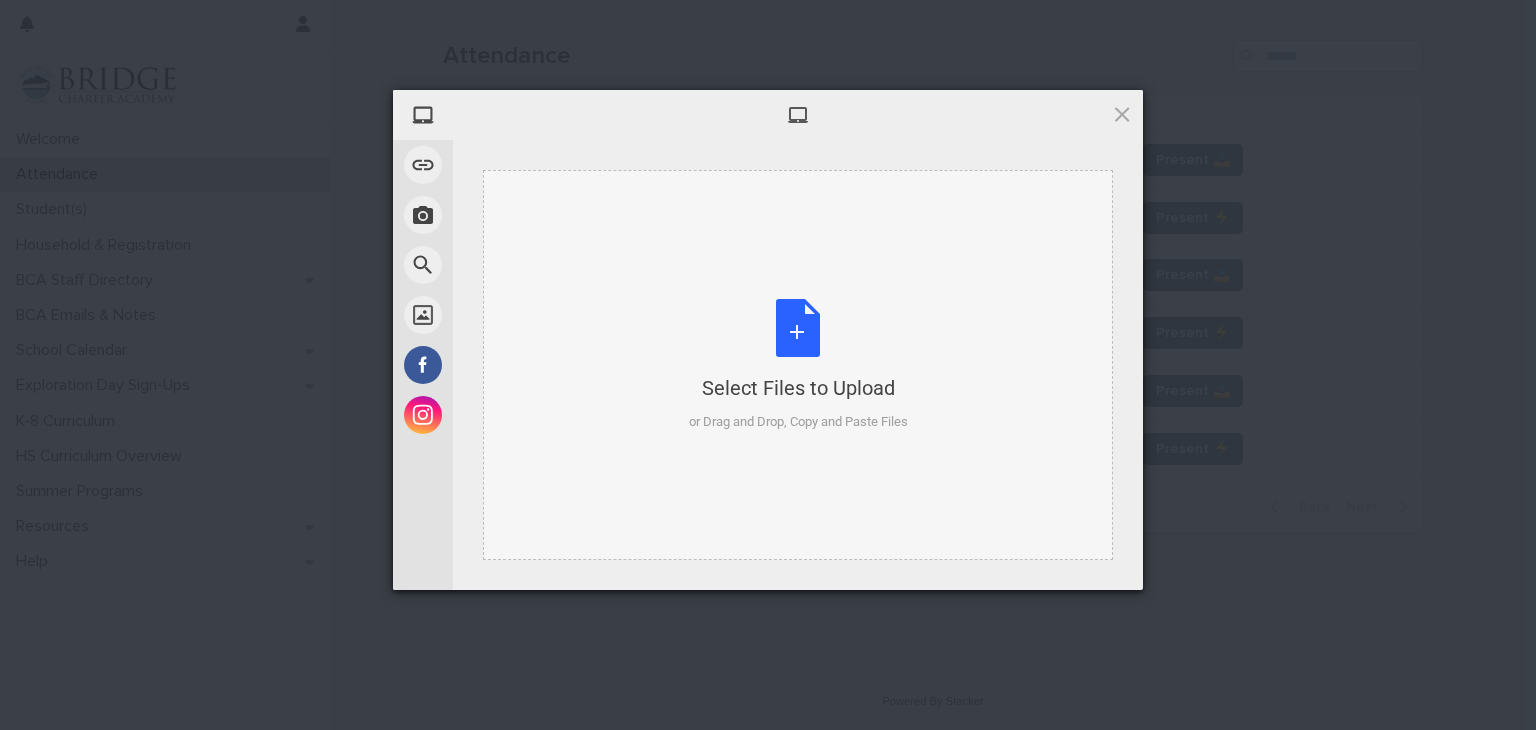 click on "Select Files to Upload
or Drag and Drop, Copy and Paste Files" at bounding box center (798, 365) 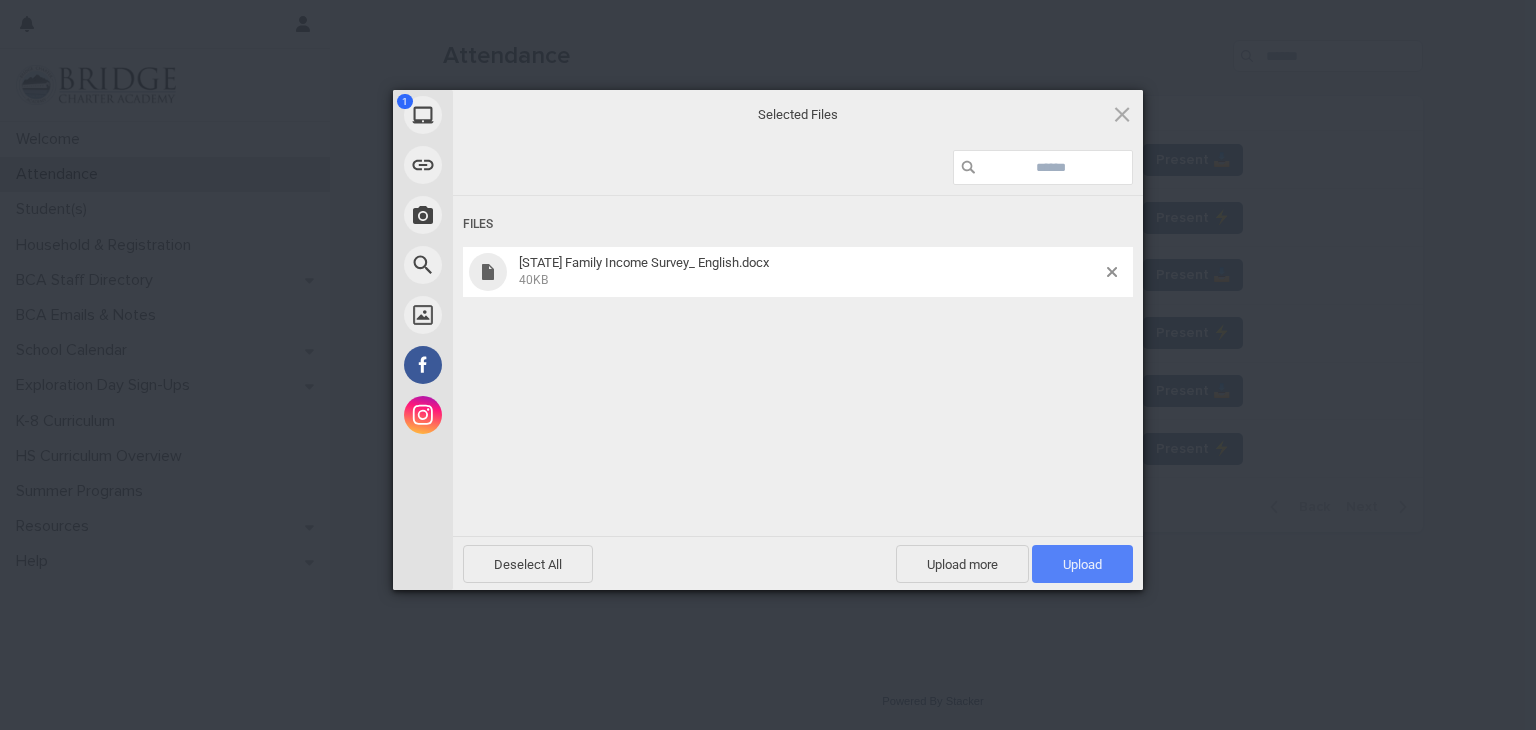 click on "Upload
1" at bounding box center [1082, 564] 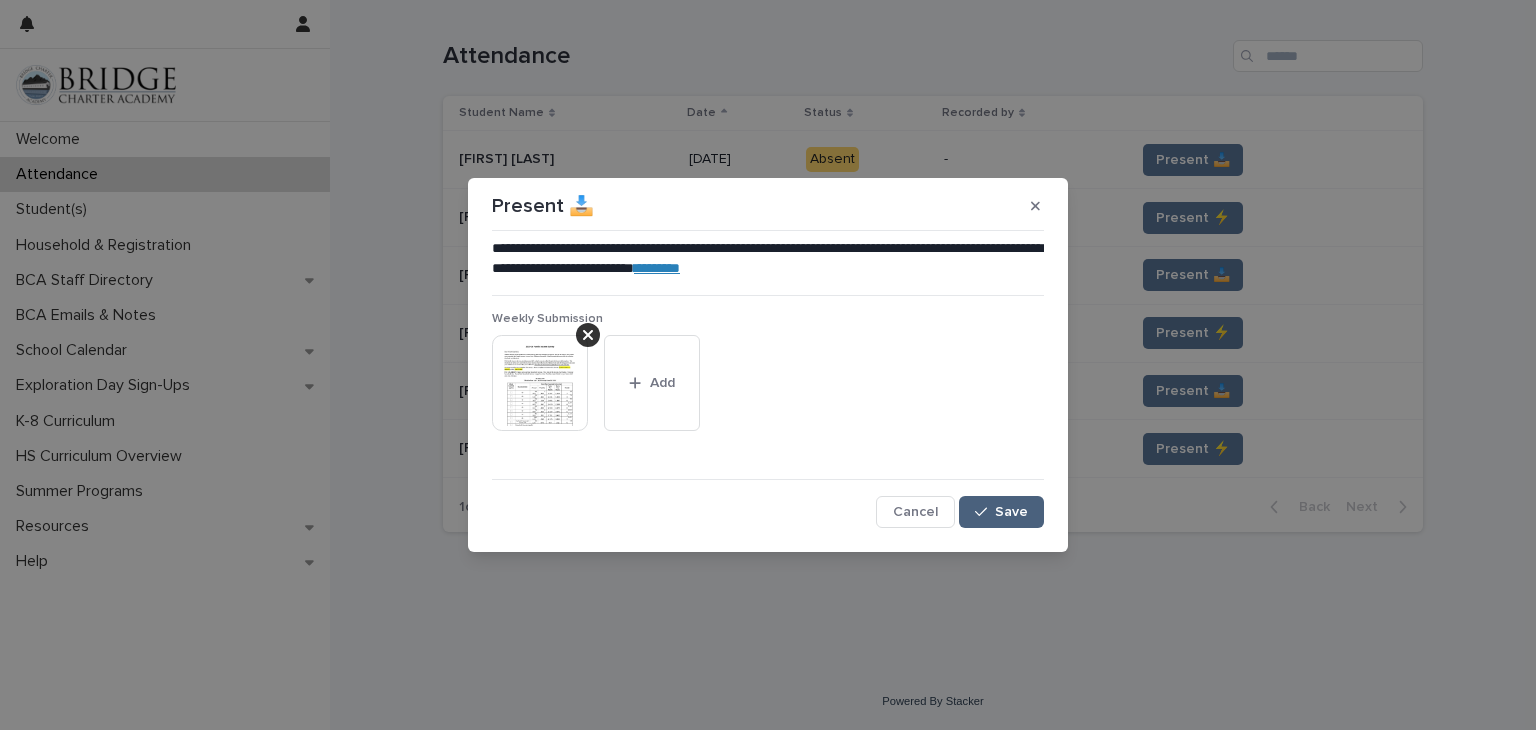 click on "Save" at bounding box center [1011, 512] 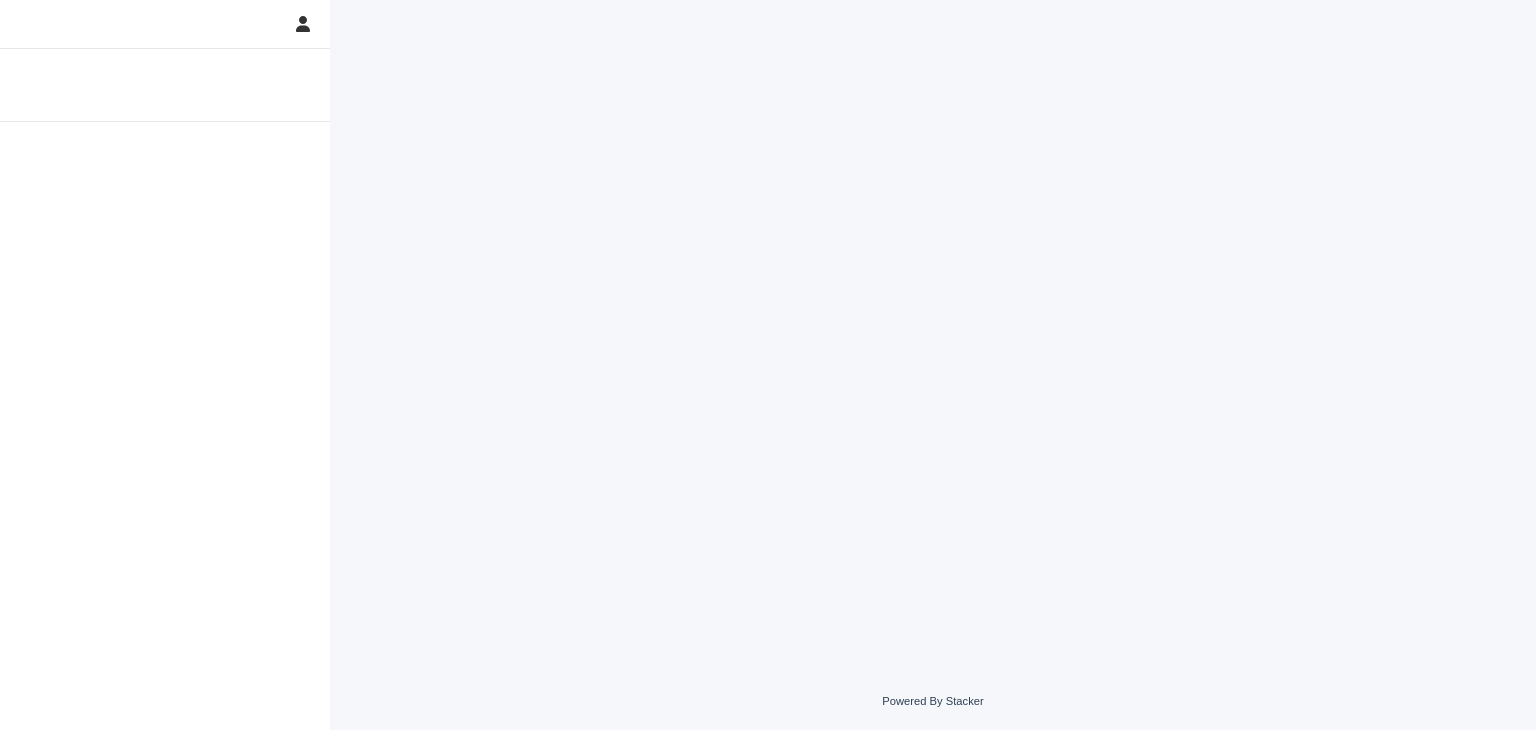 scroll, scrollTop: 0, scrollLeft: 0, axis: both 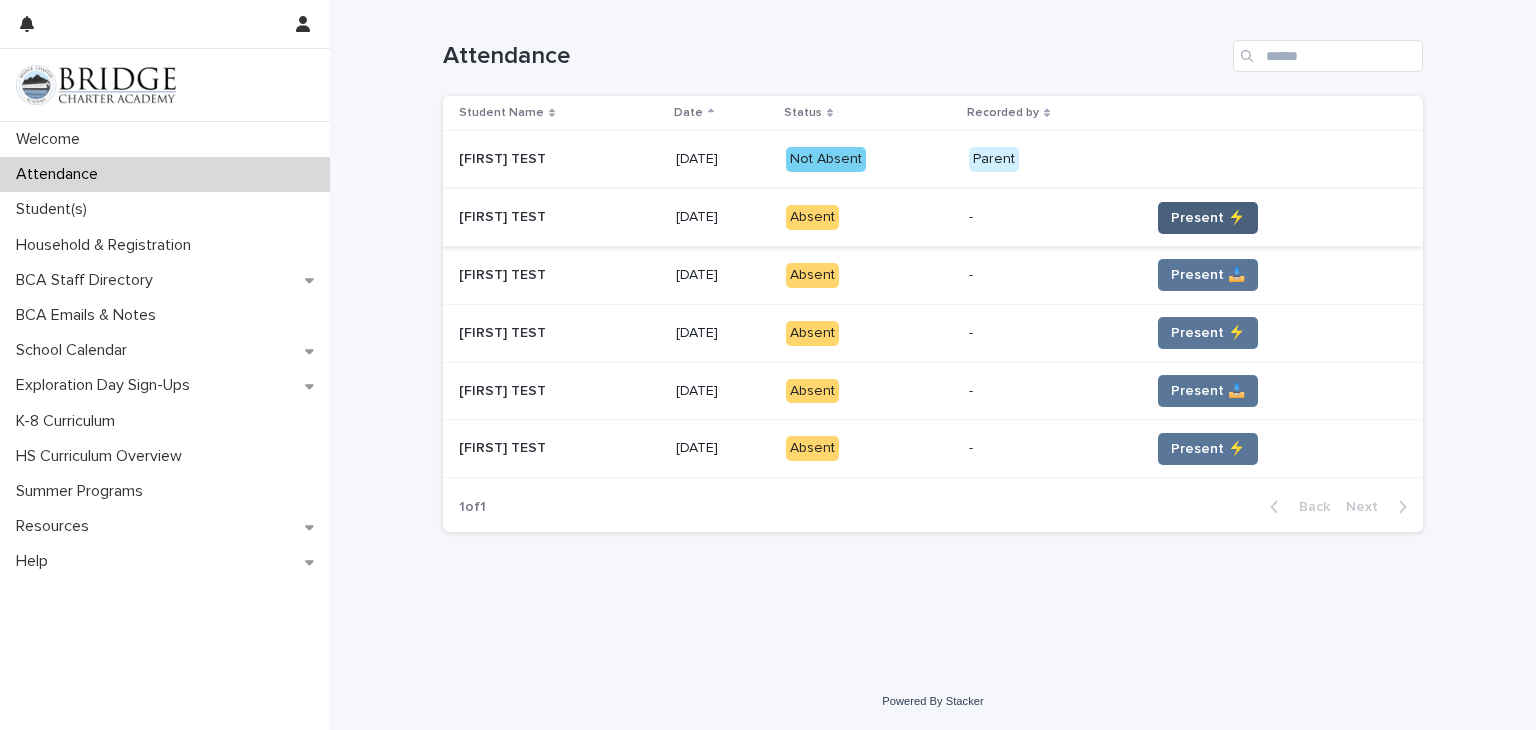 click on "Present ⚡" at bounding box center (1208, 218) 